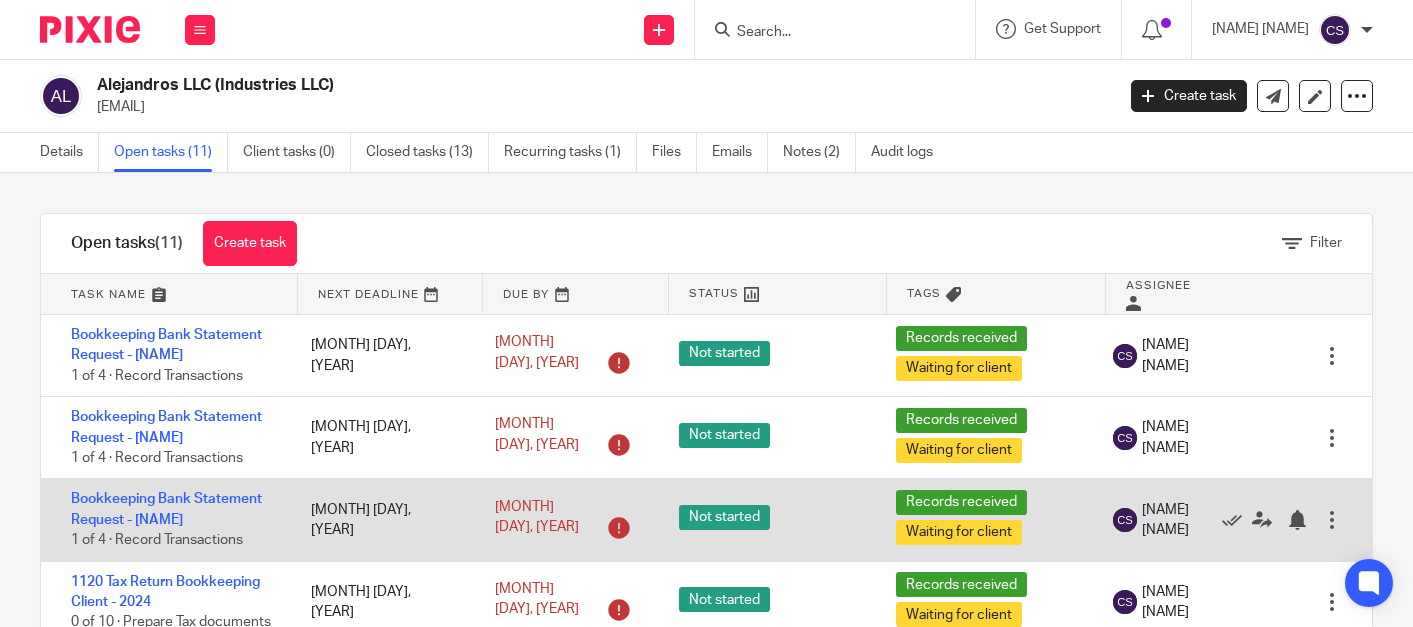 scroll, scrollTop: 0, scrollLeft: 0, axis: both 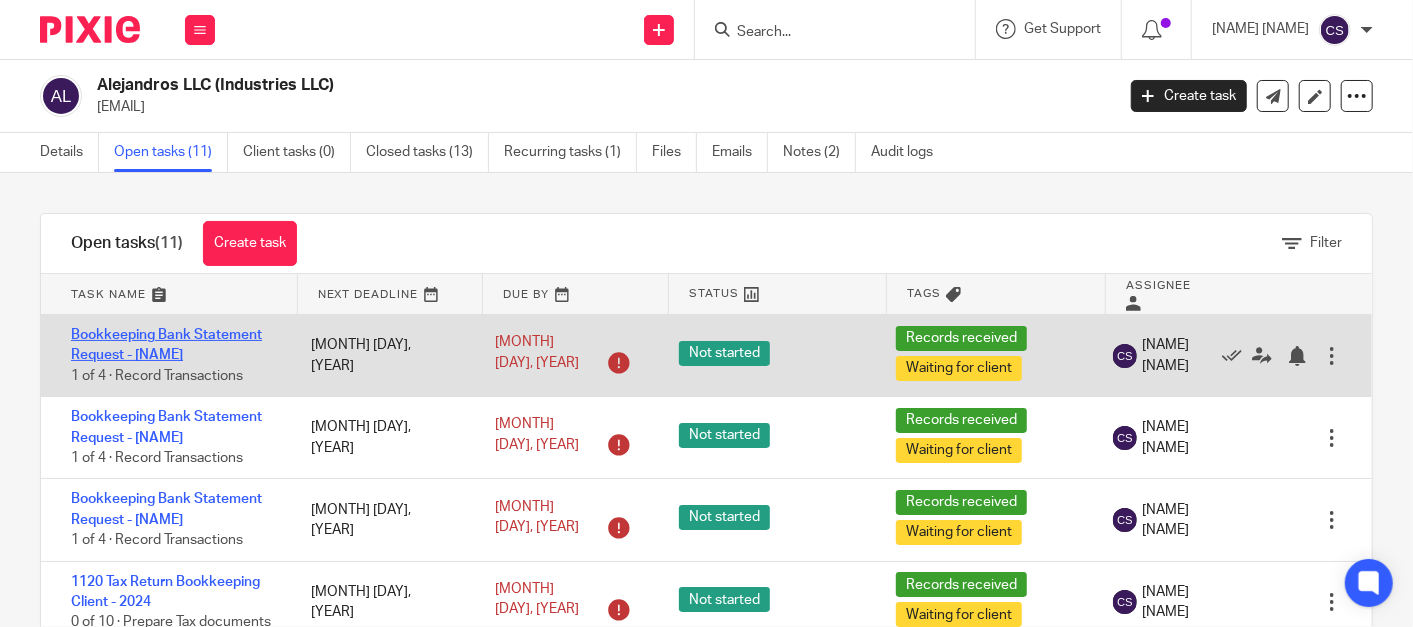 click on "Bookkeeping Bank Statement Request - [NAME]" at bounding box center (166, 345) 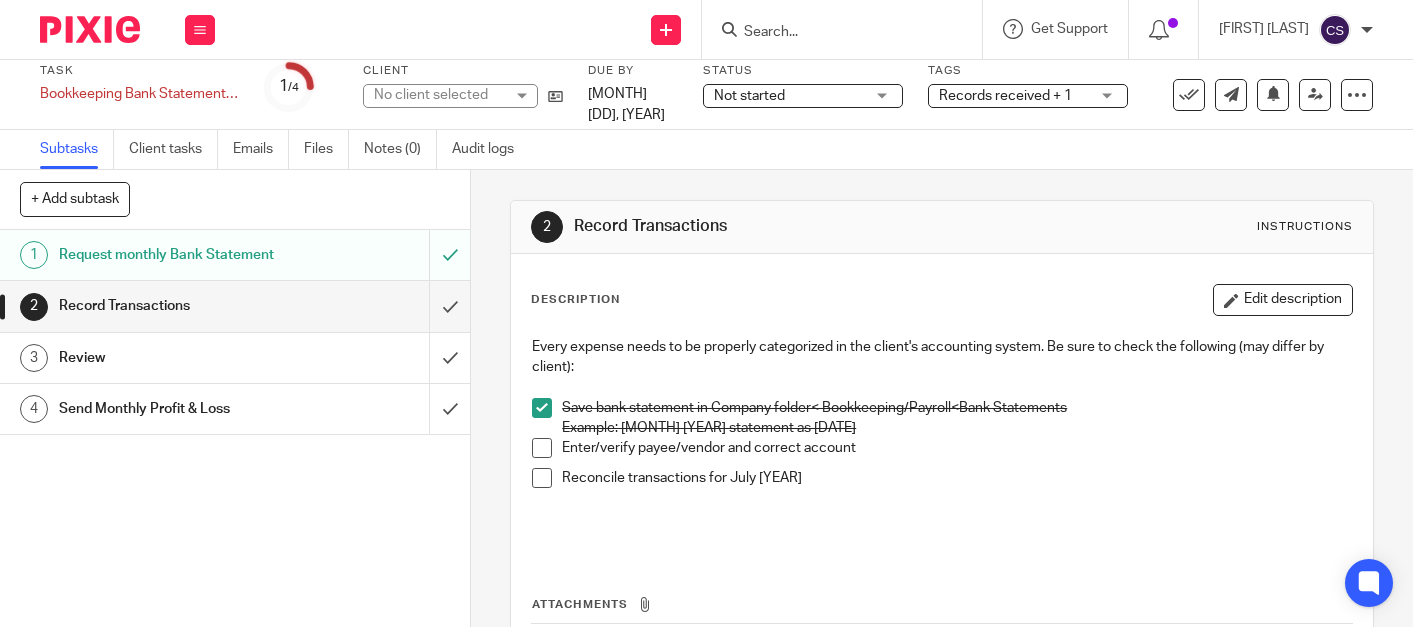 scroll, scrollTop: 0, scrollLeft: 0, axis: both 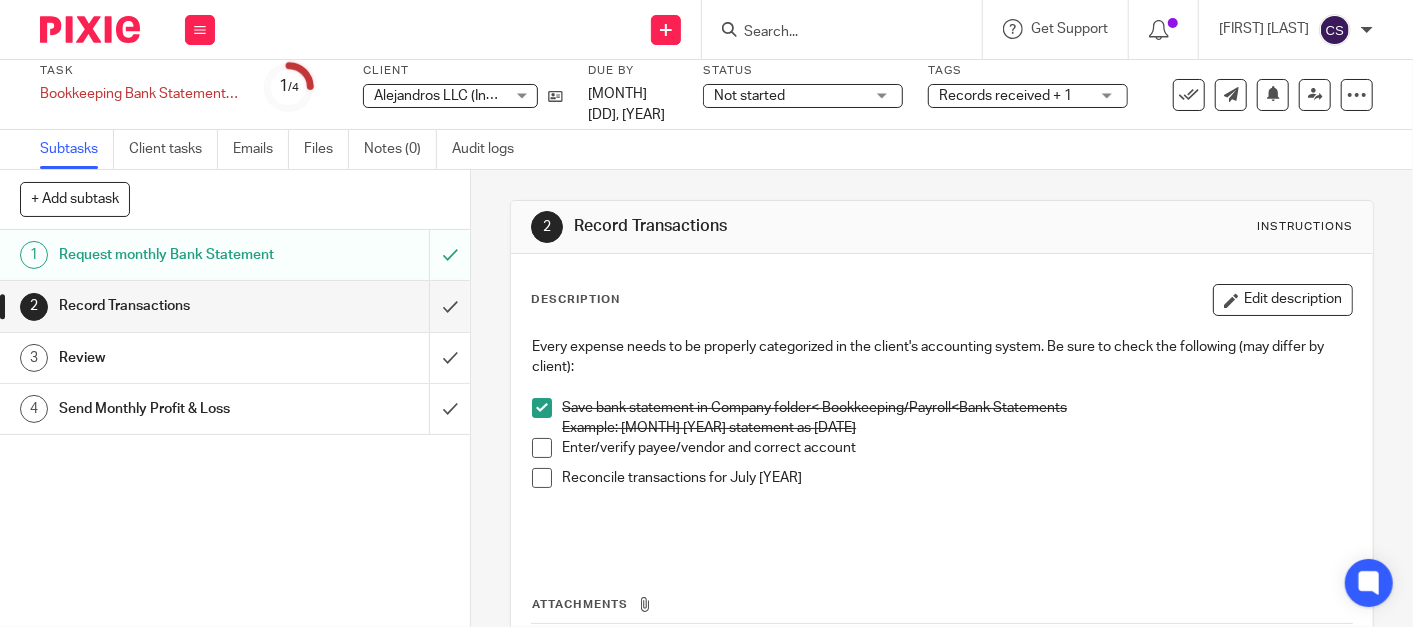 click at bounding box center (542, 448) 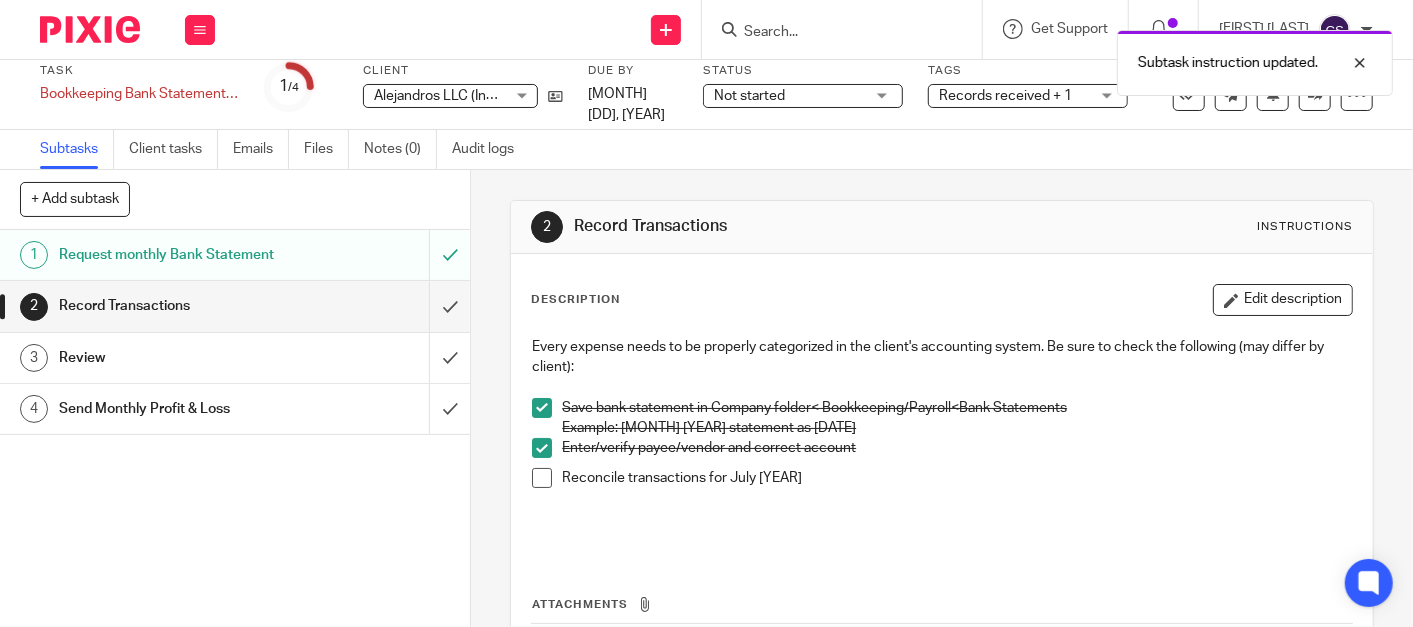 click at bounding box center [542, 478] 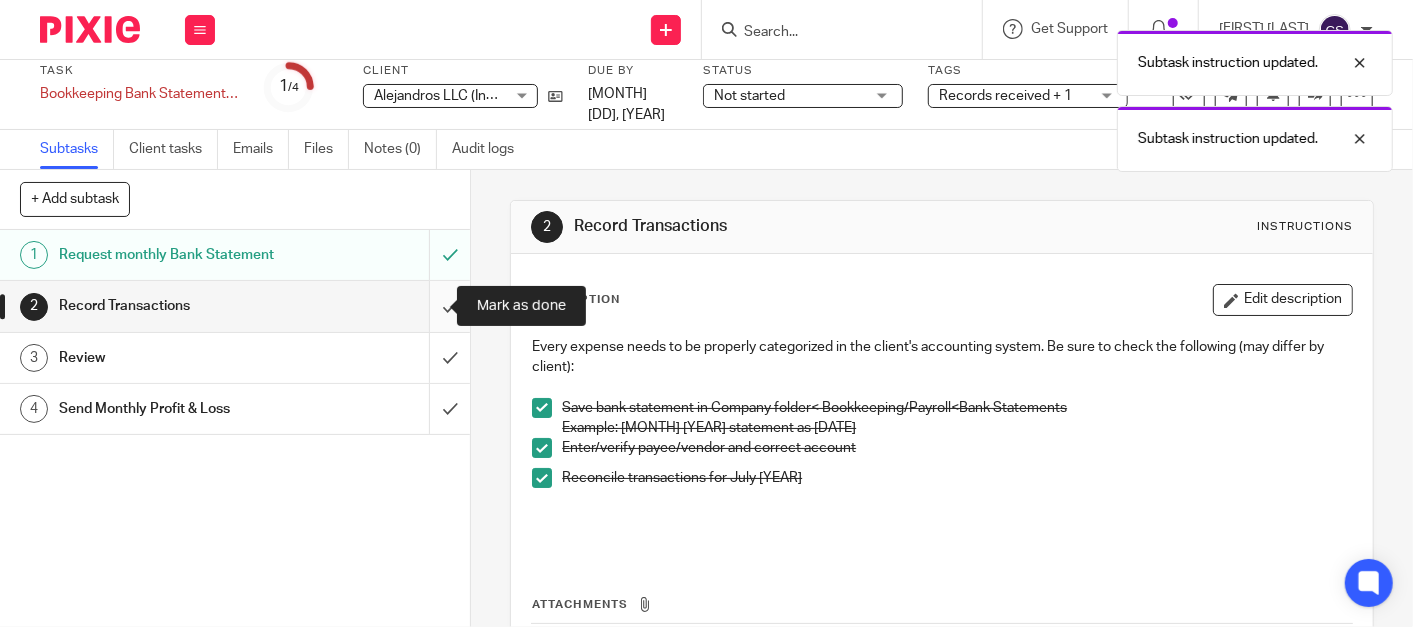 click at bounding box center (235, 306) 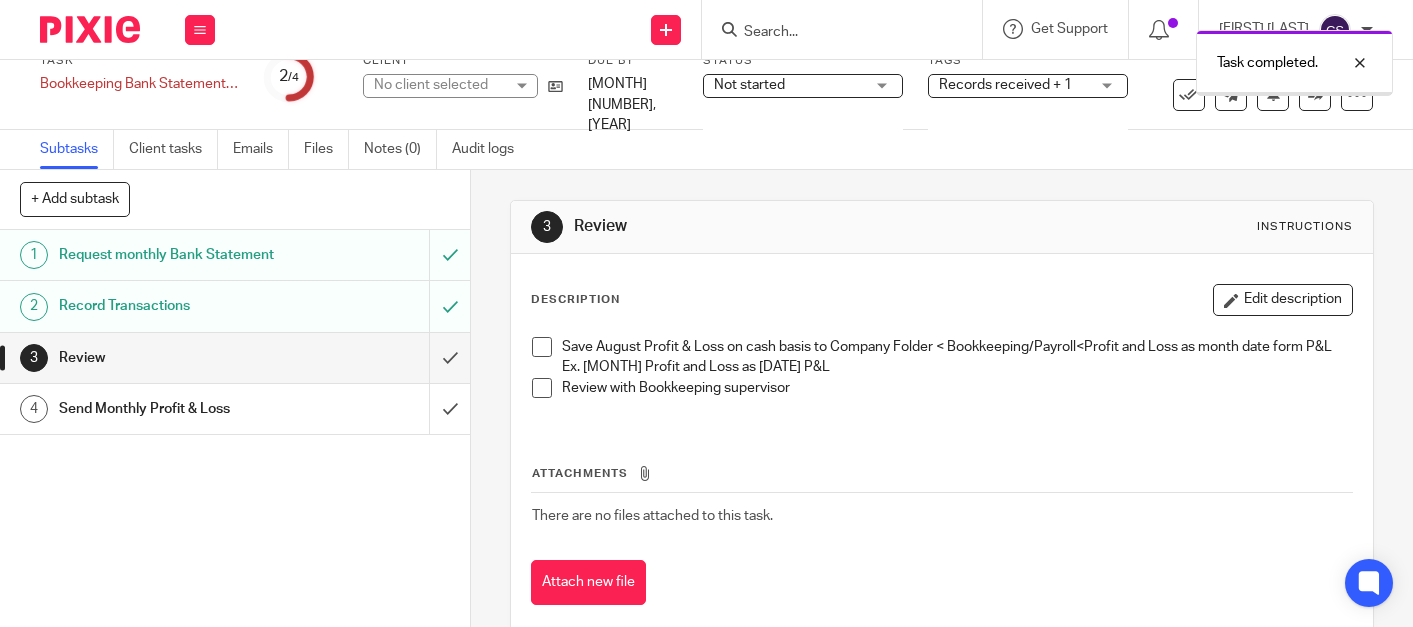 scroll, scrollTop: 0, scrollLeft: 0, axis: both 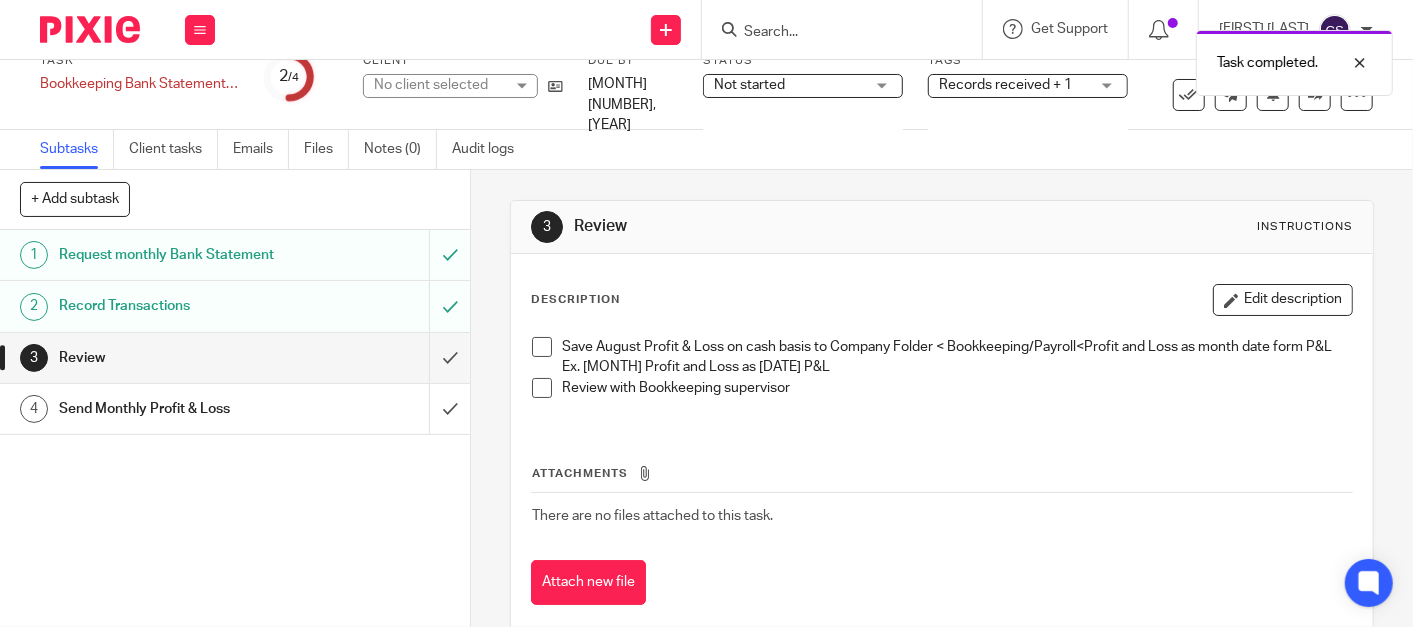click at bounding box center (542, 347) 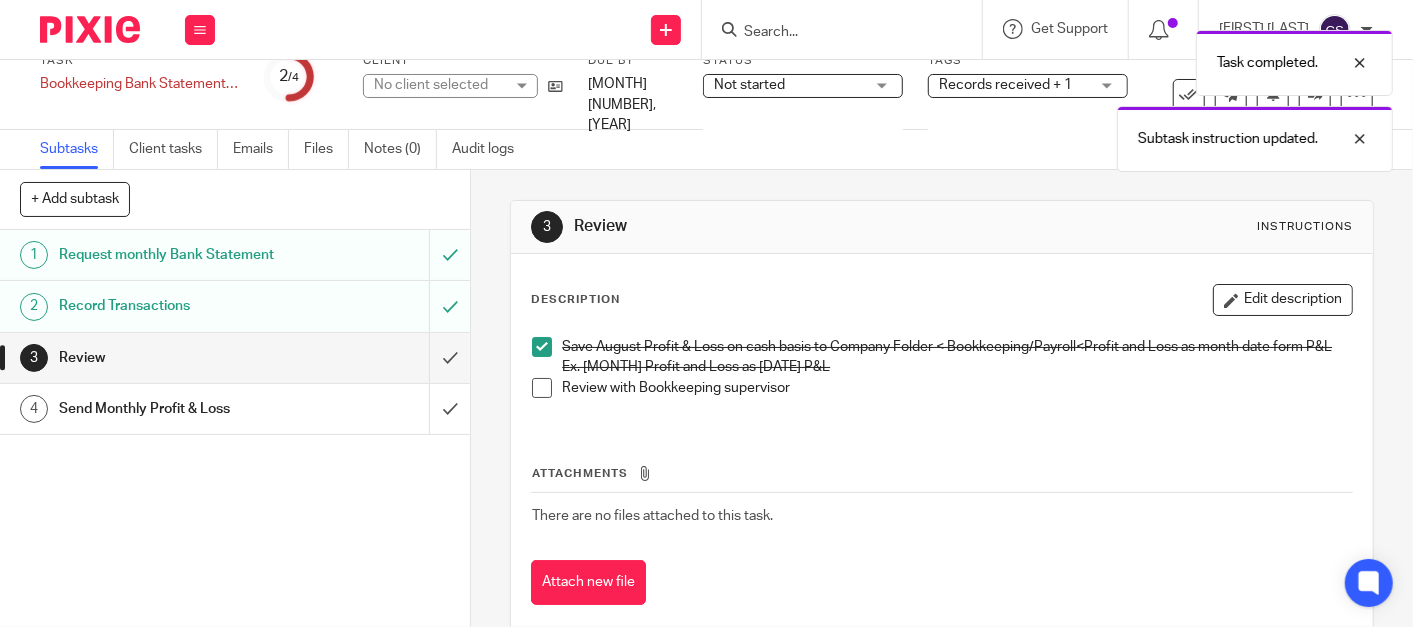 click at bounding box center [542, 388] 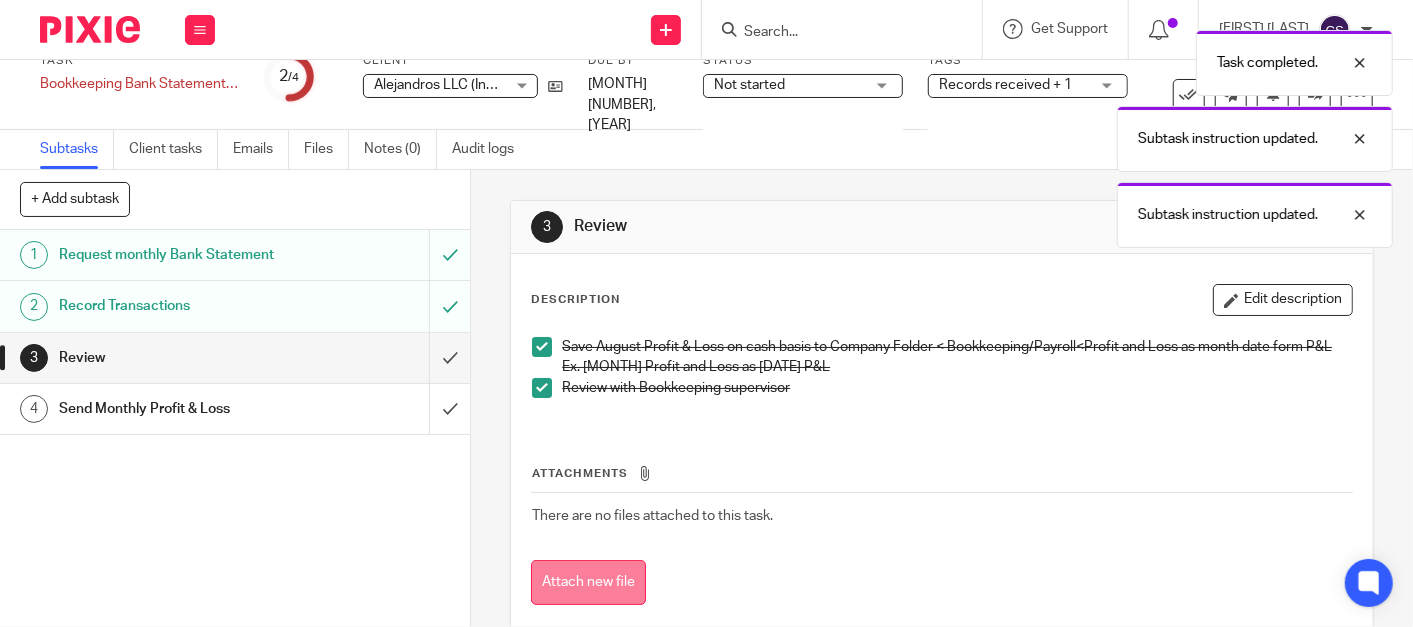 click on "Attach new file" at bounding box center [588, 582] 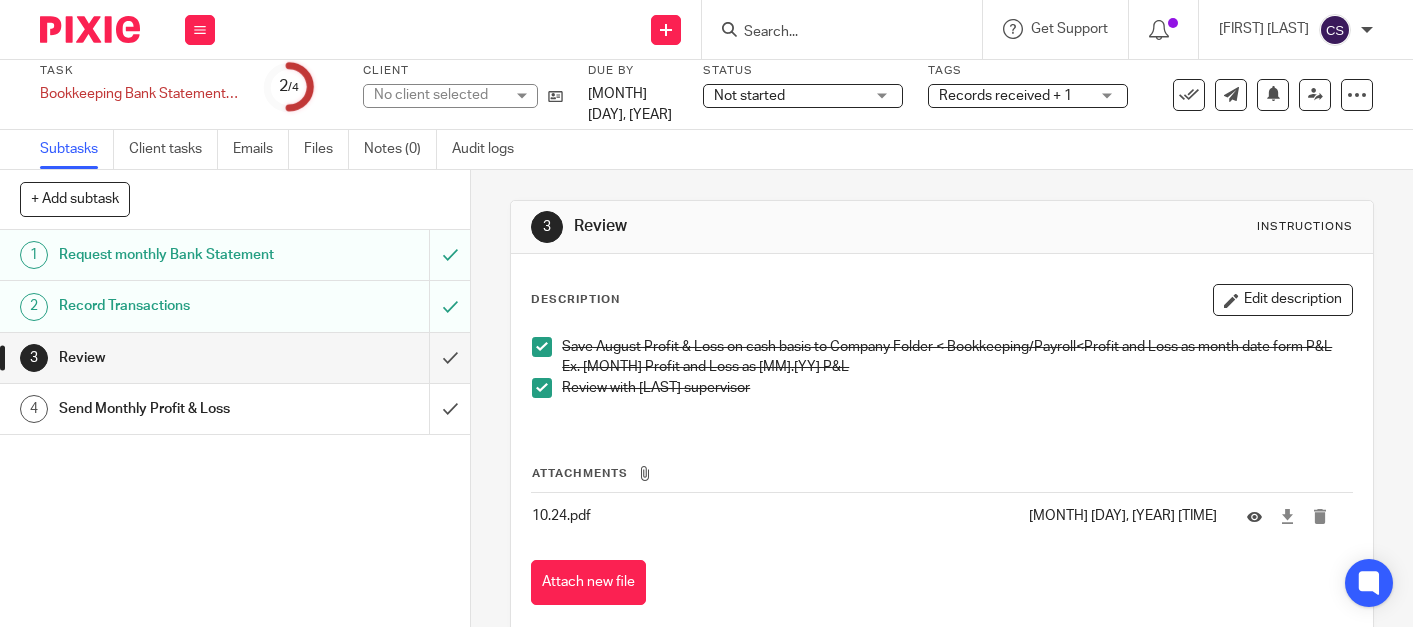 scroll, scrollTop: 0, scrollLeft: 0, axis: both 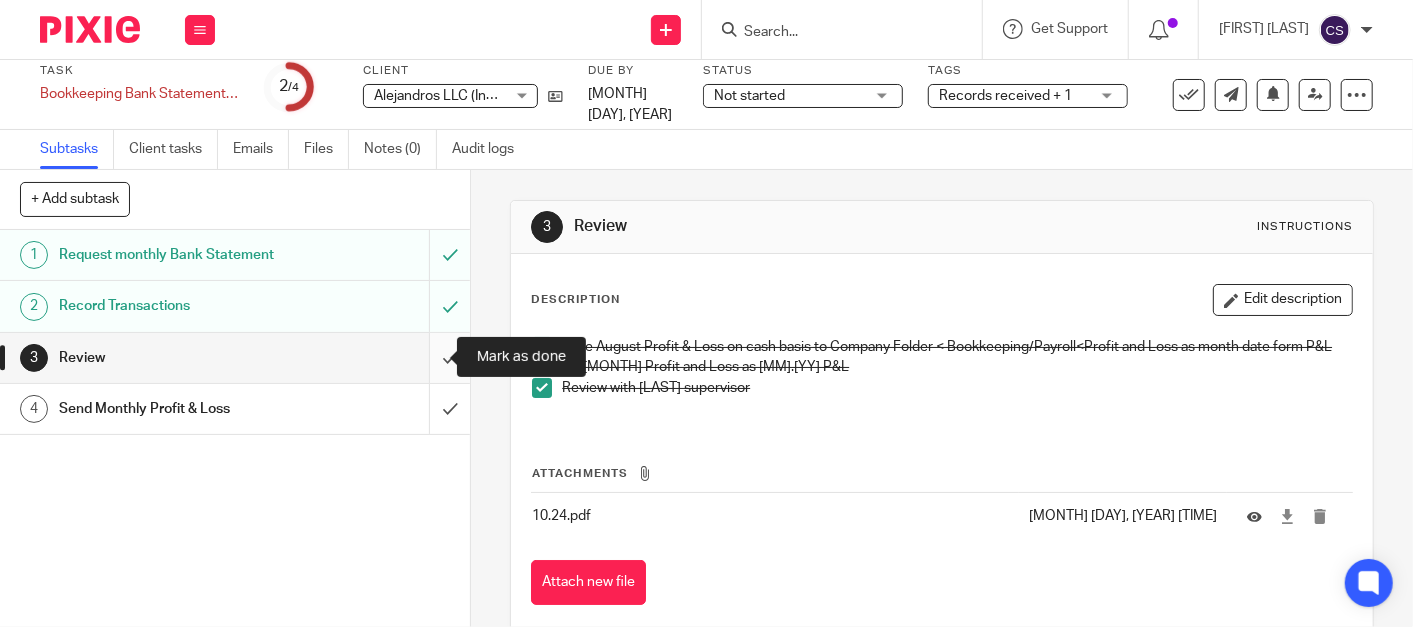 click at bounding box center [235, 358] 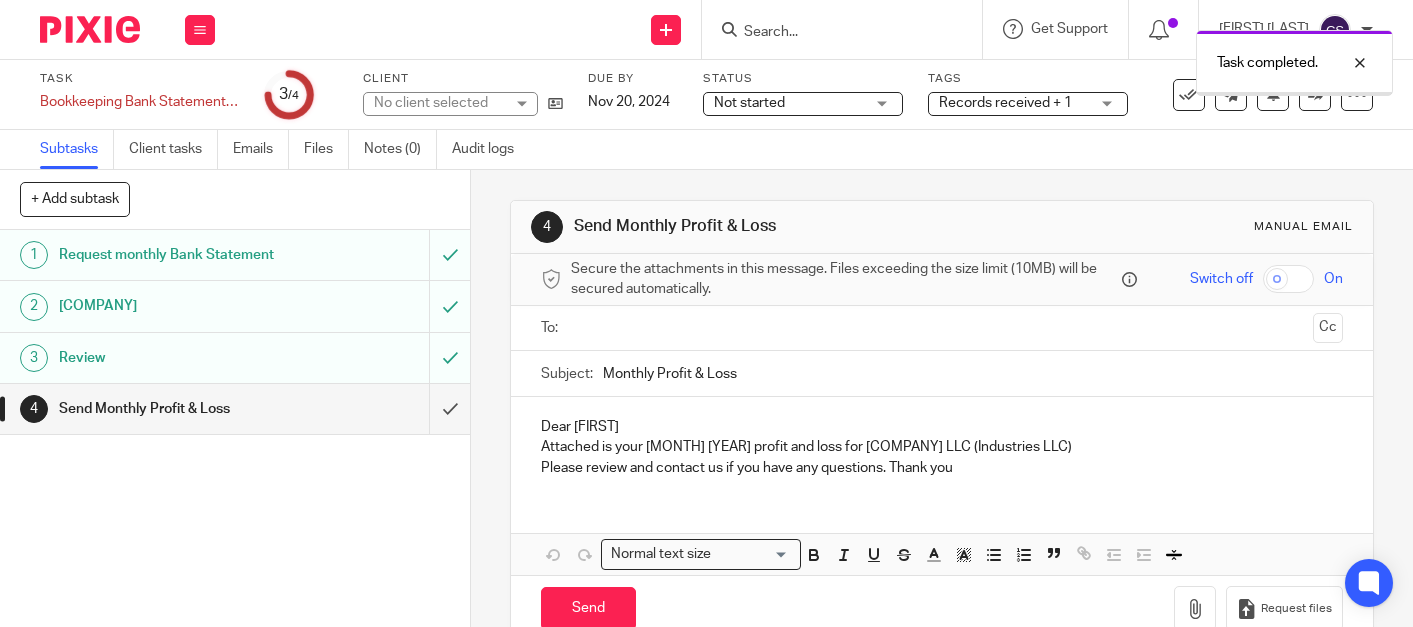 scroll, scrollTop: 0, scrollLeft: 0, axis: both 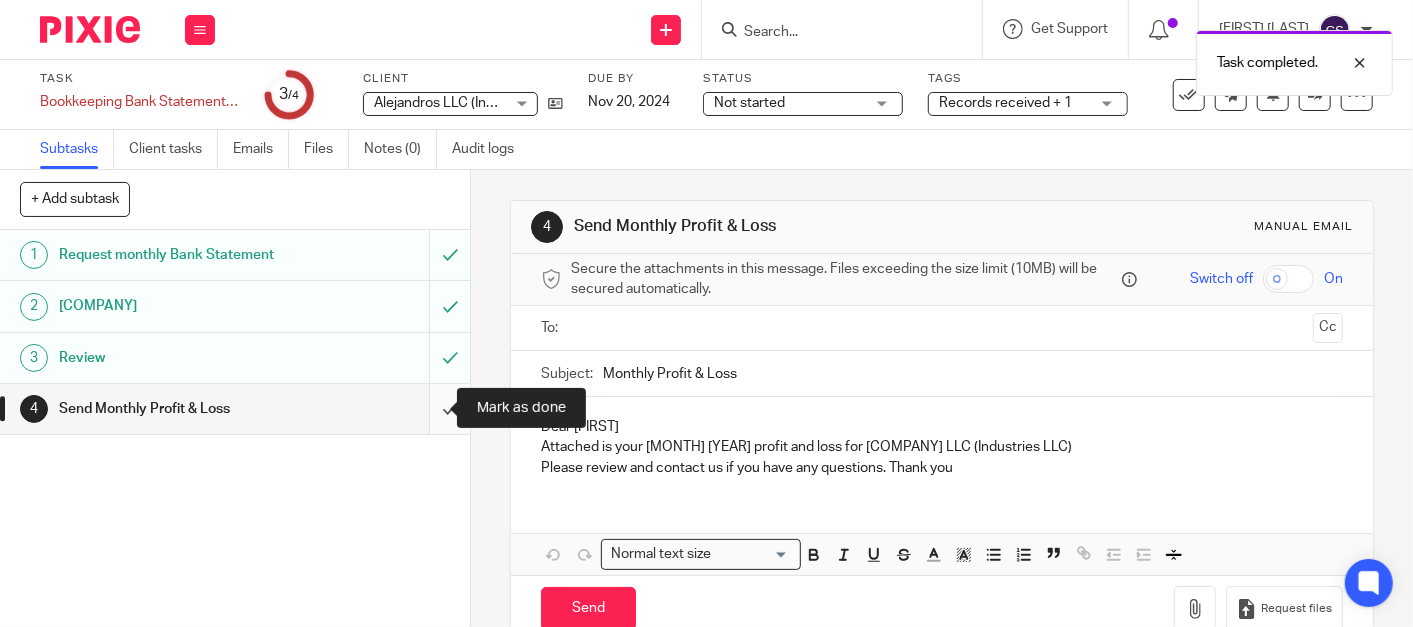 click at bounding box center (235, 409) 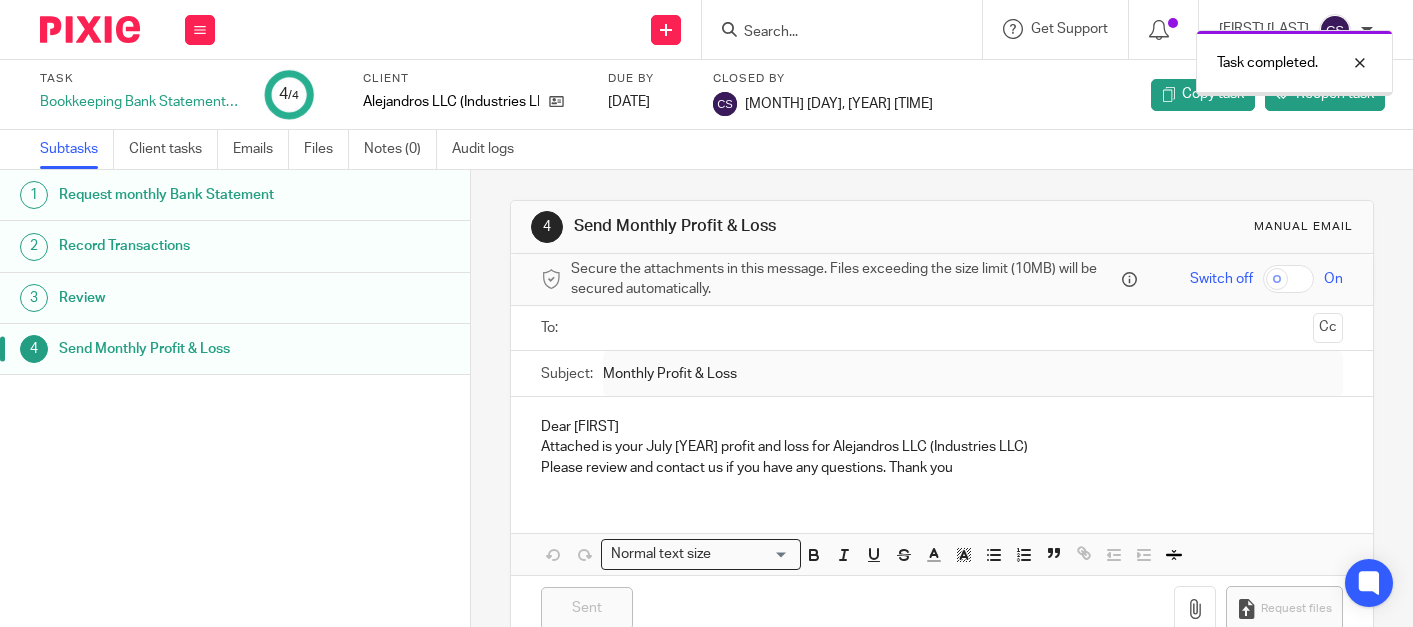 scroll, scrollTop: 0, scrollLeft: 0, axis: both 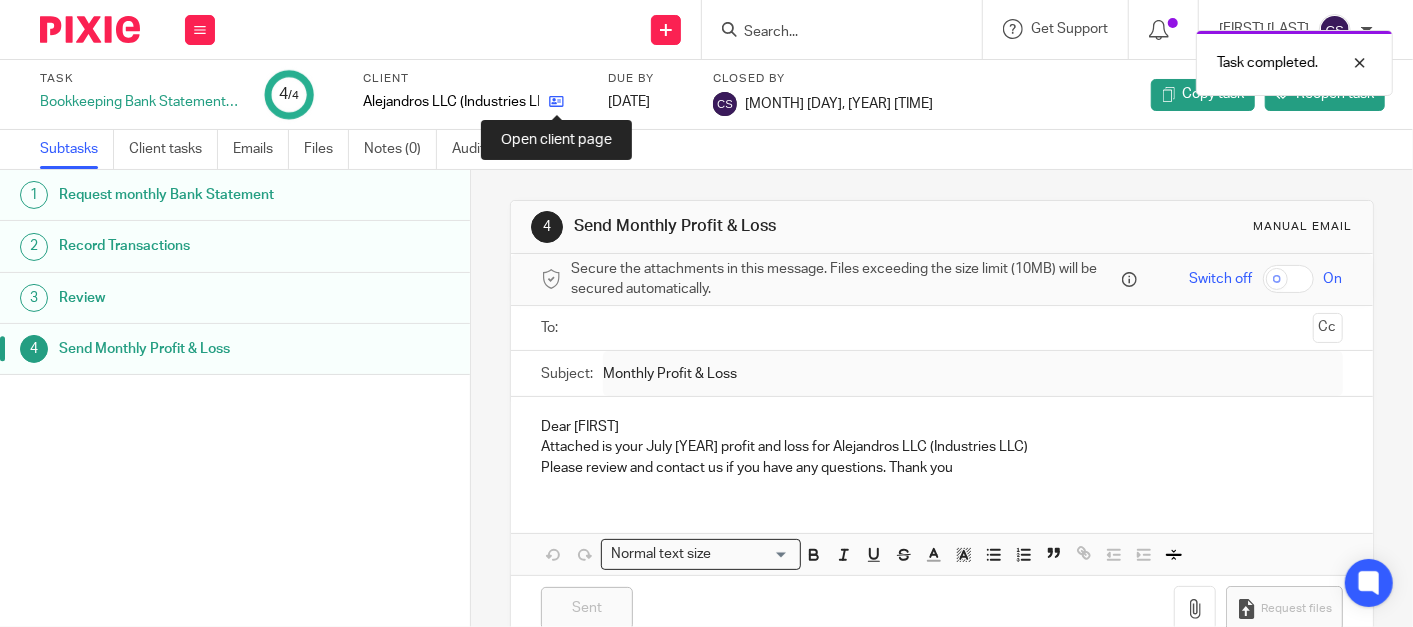 click at bounding box center (556, 101) 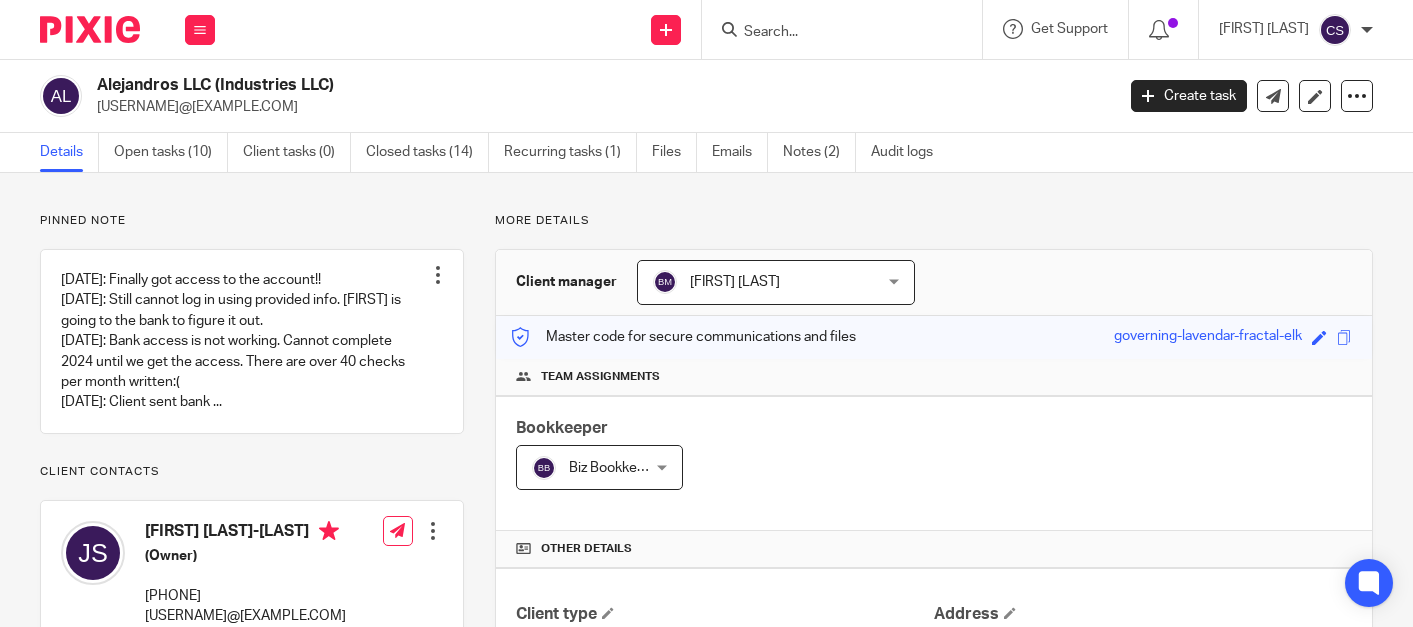 scroll, scrollTop: 0, scrollLeft: 0, axis: both 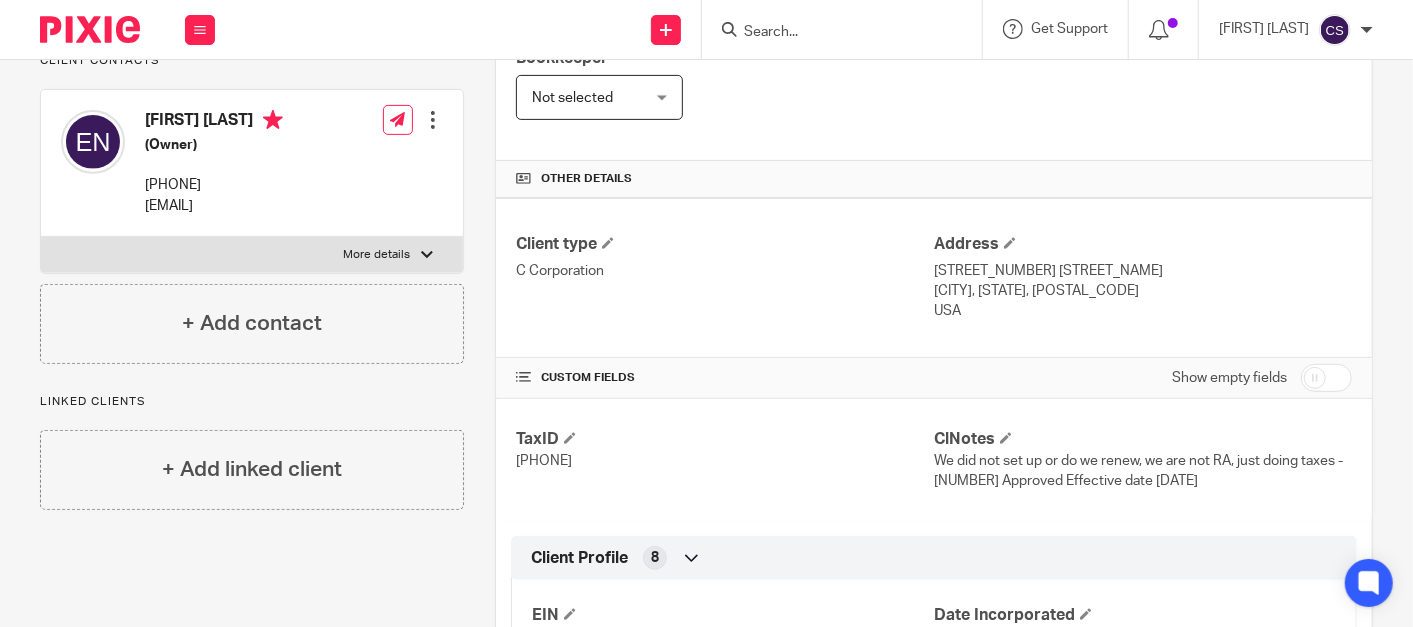 click at bounding box center (832, 33) 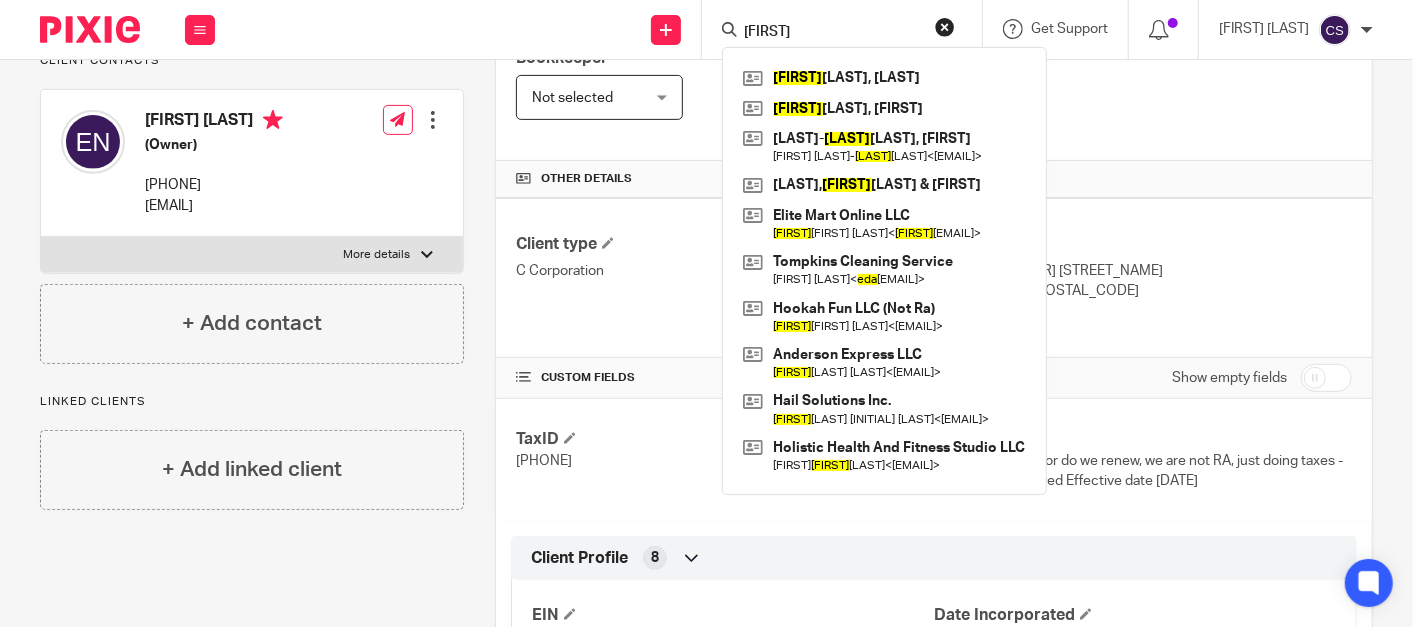 type on "[FIRST]" 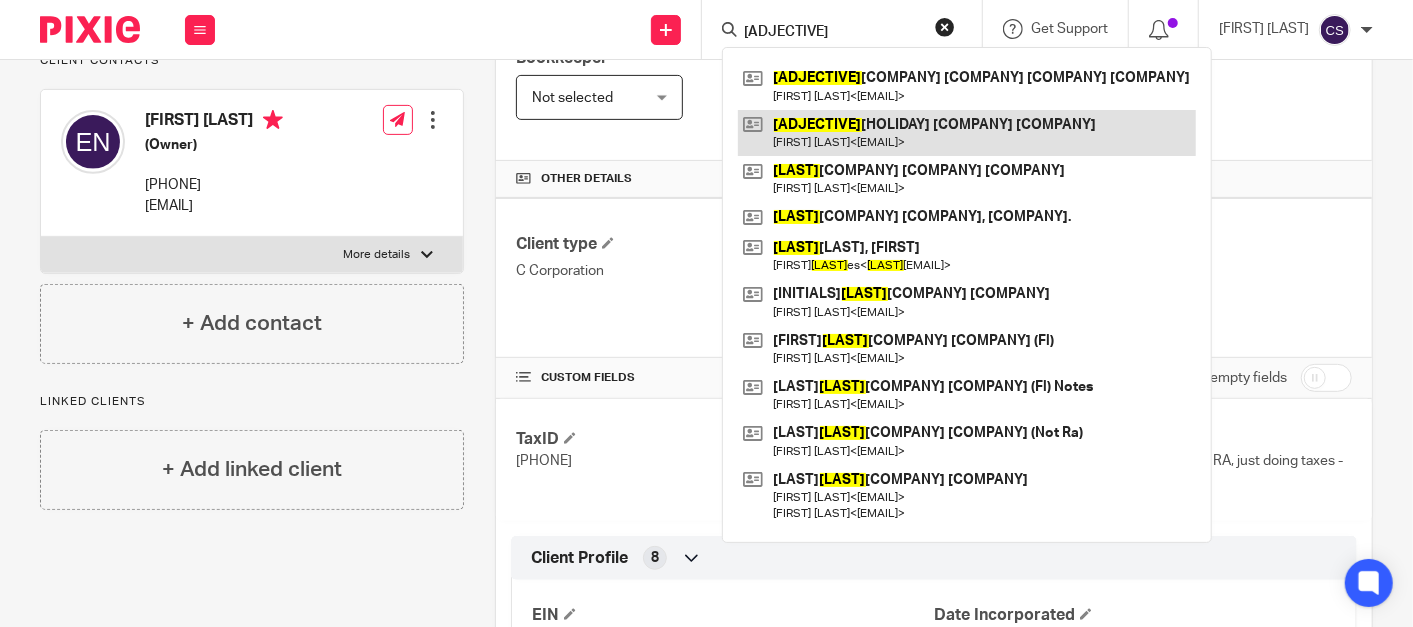 type on "[ADJECTIVE]" 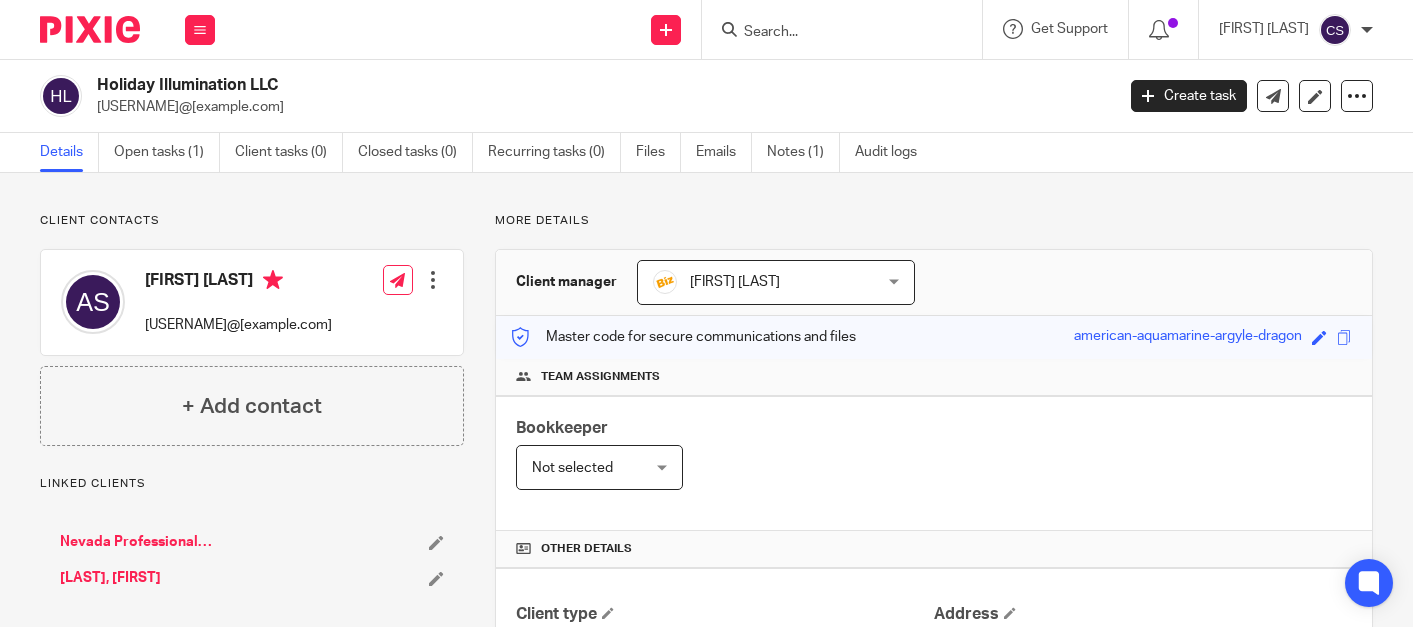 scroll, scrollTop: 0, scrollLeft: 0, axis: both 